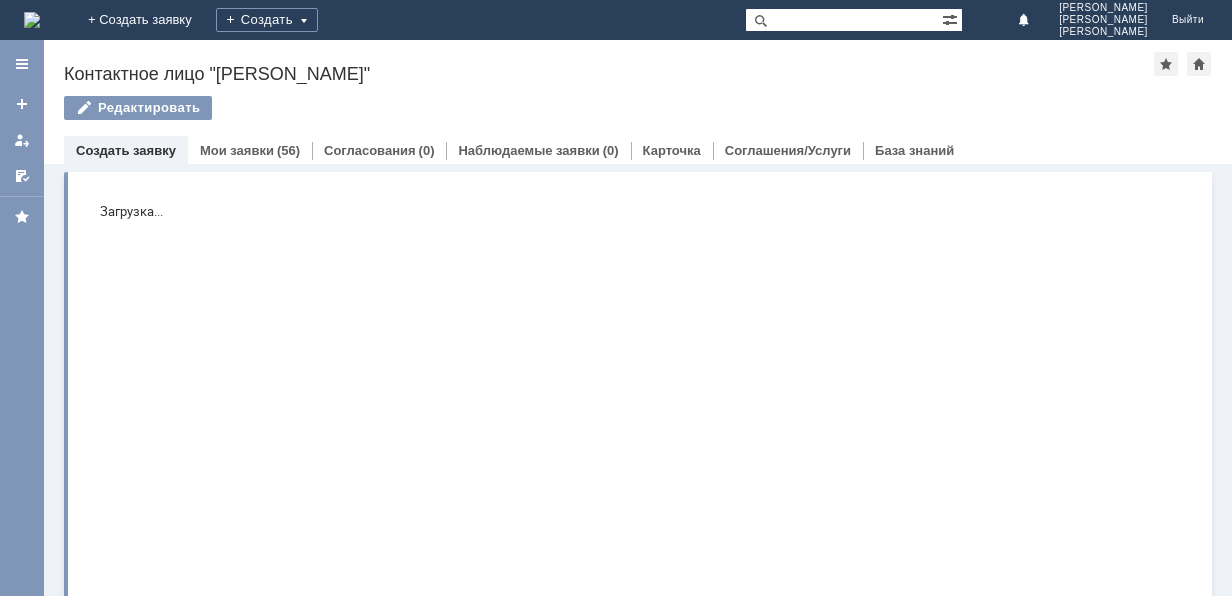 scroll, scrollTop: 0, scrollLeft: 0, axis: both 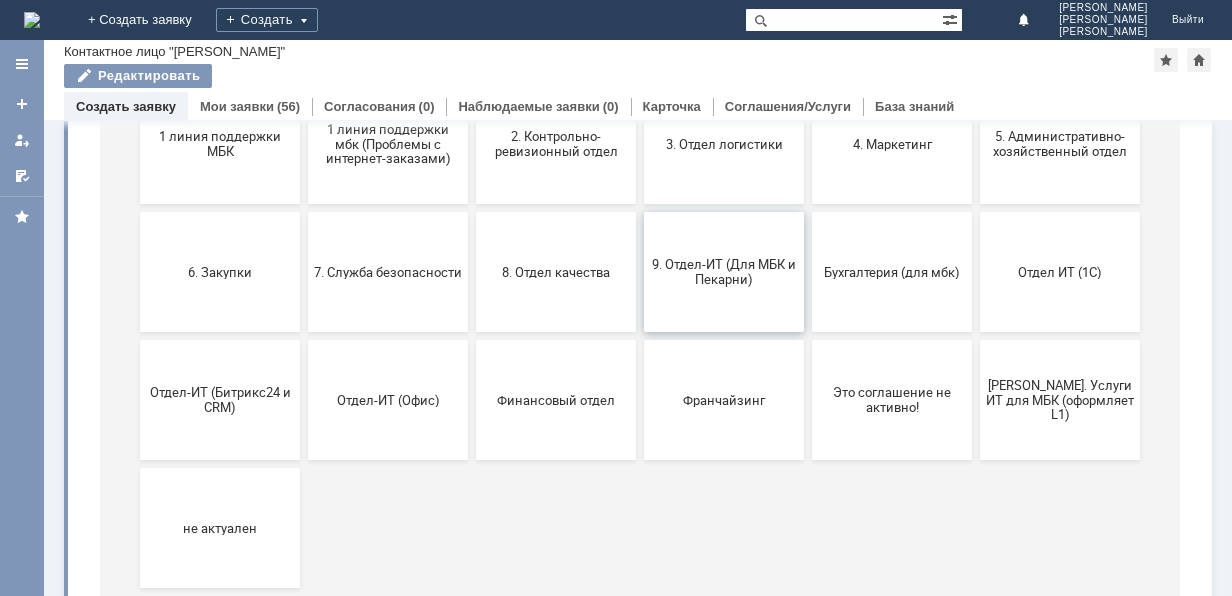 click on "9. Отдел-ИТ (Для МБК и Пекарни)" at bounding box center (724, 272) 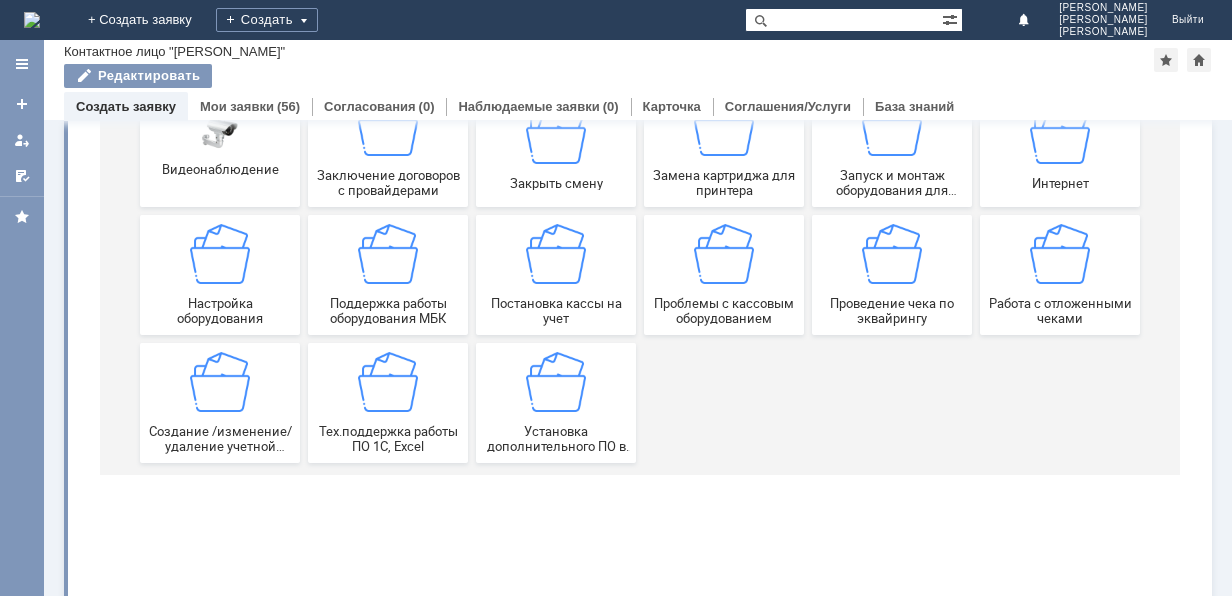 scroll, scrollTop: 0, scrollLeft: 0, axis: both 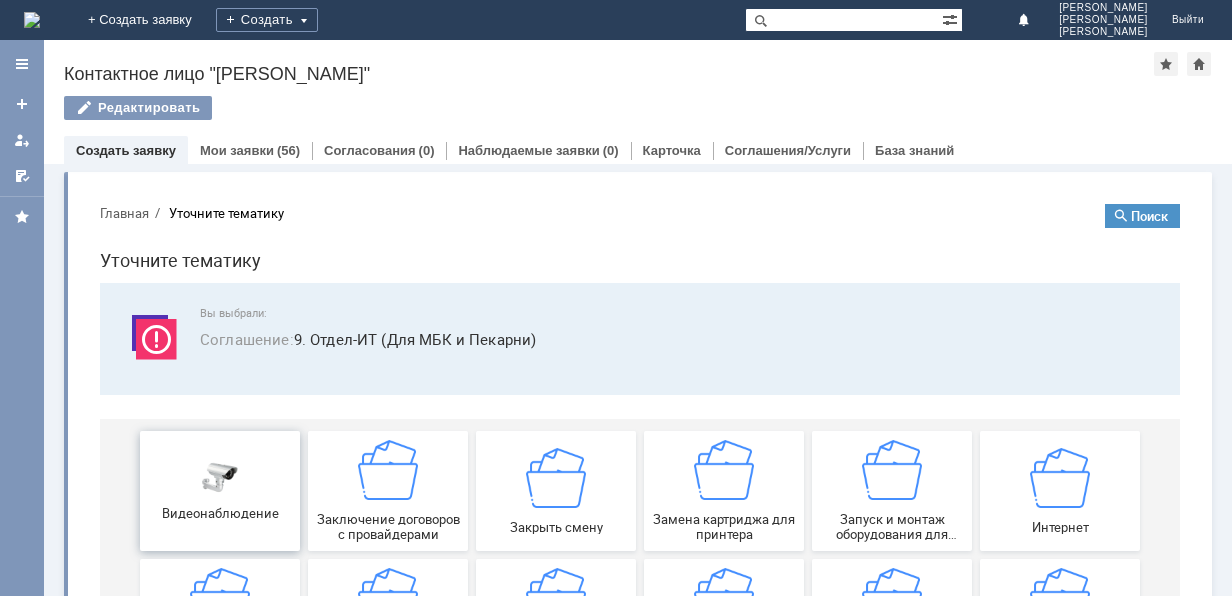 click on "Видеонаблюдение" at bounding box center (220, 491) 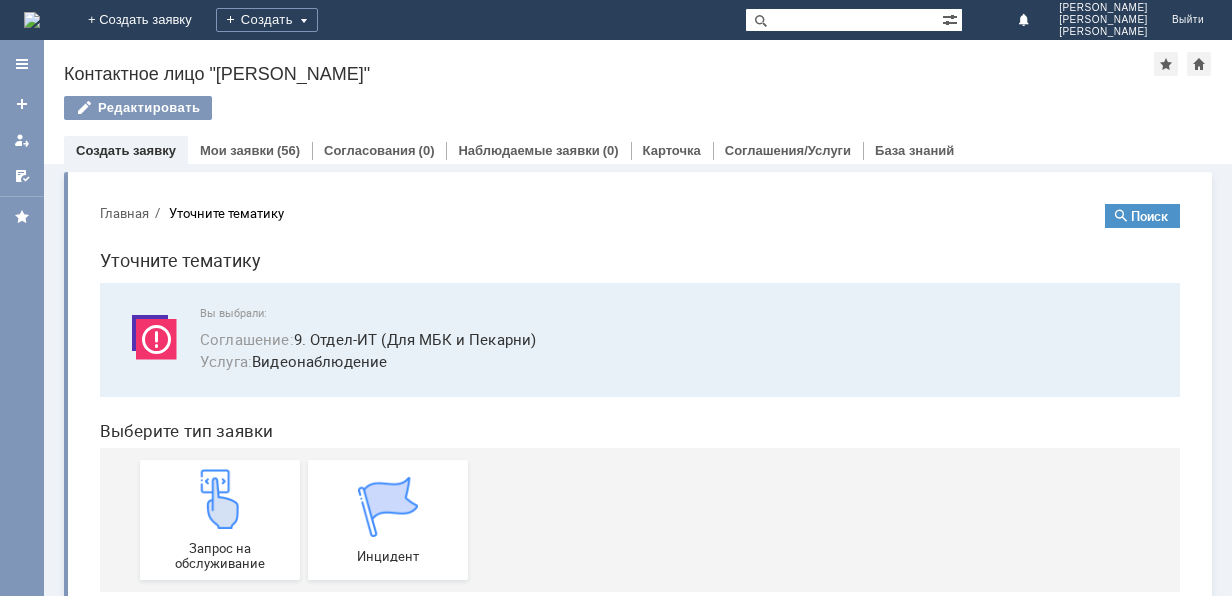 scroll, scrollTop: 38, scrollLeft: 0, axis: vertical 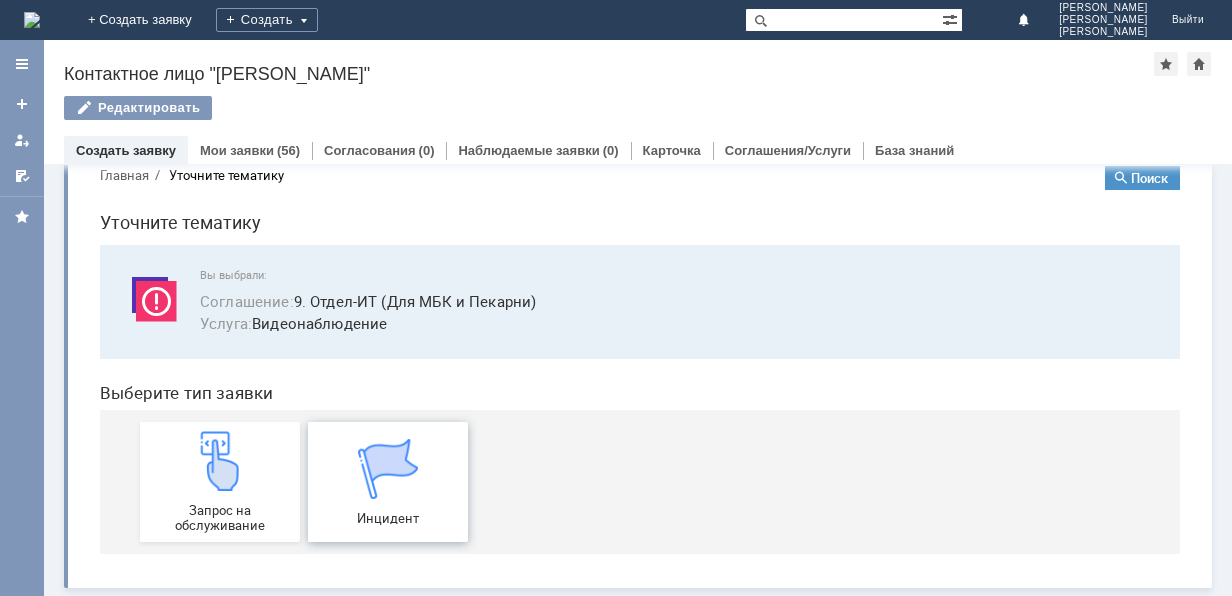 click at bounding box center (388, 469) 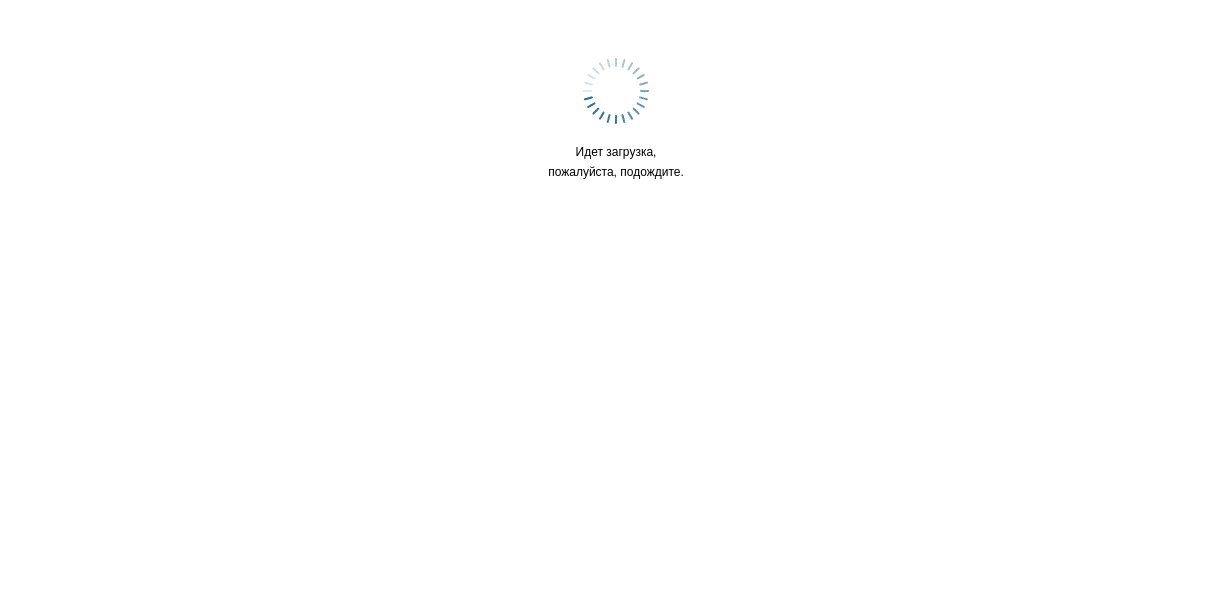scroll, scrollTop: 0, scrollLeft: 0, axis: both 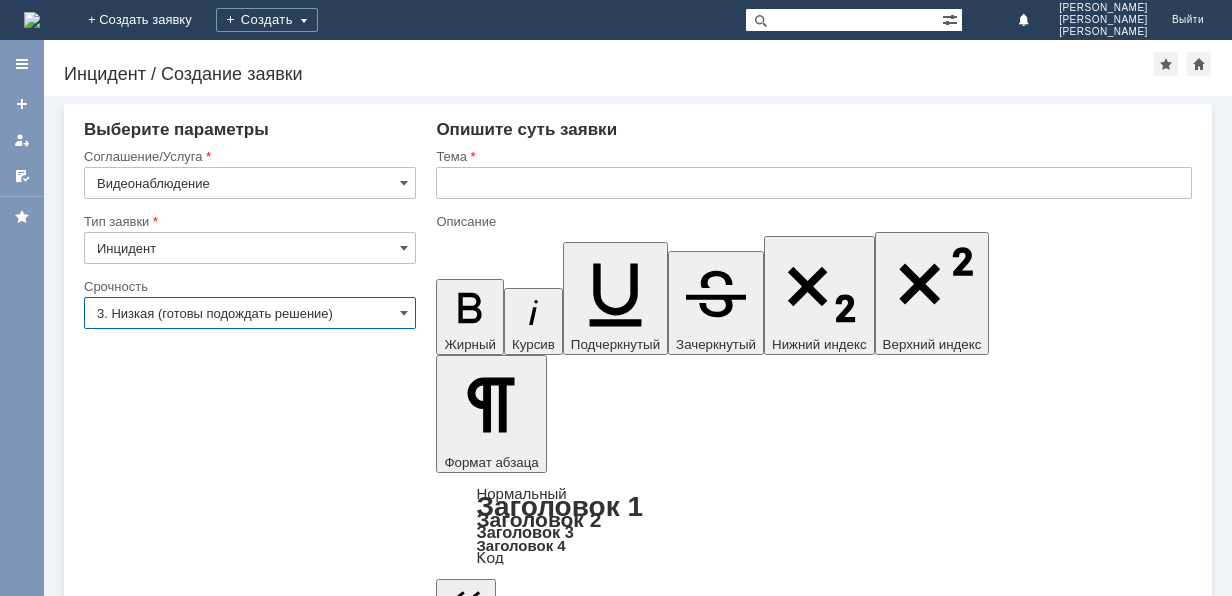 click on "3. Низкая (готовы подождать решение)" at bounding box center [250, 313] 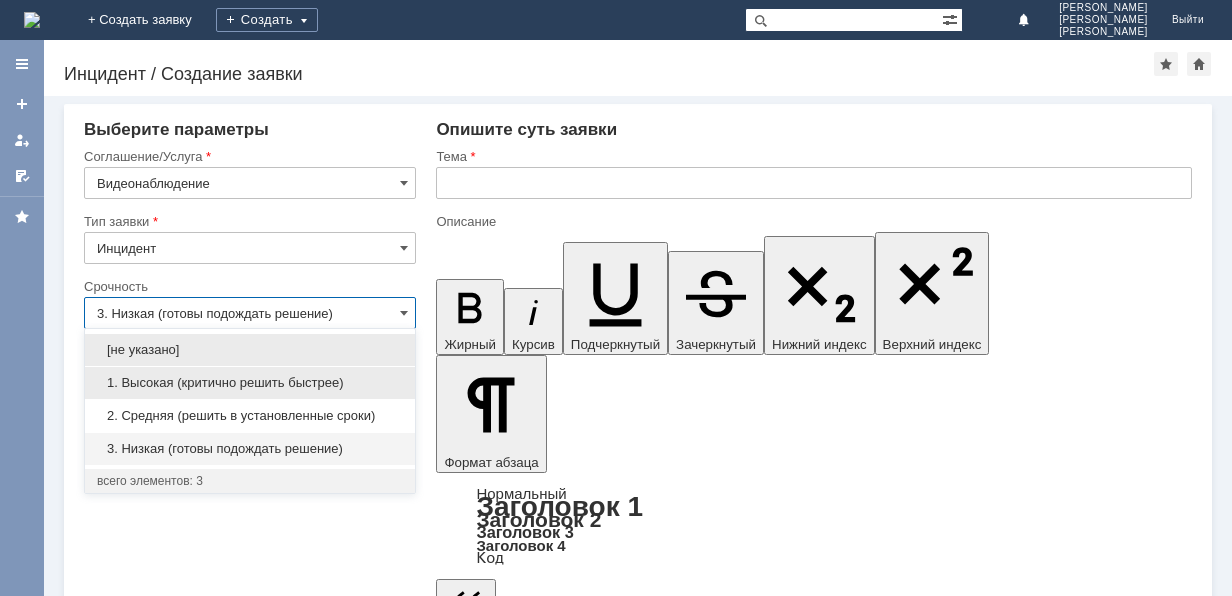 click on "1. Высокая (критично решить быстрее)" at bounding box center [250, 383] 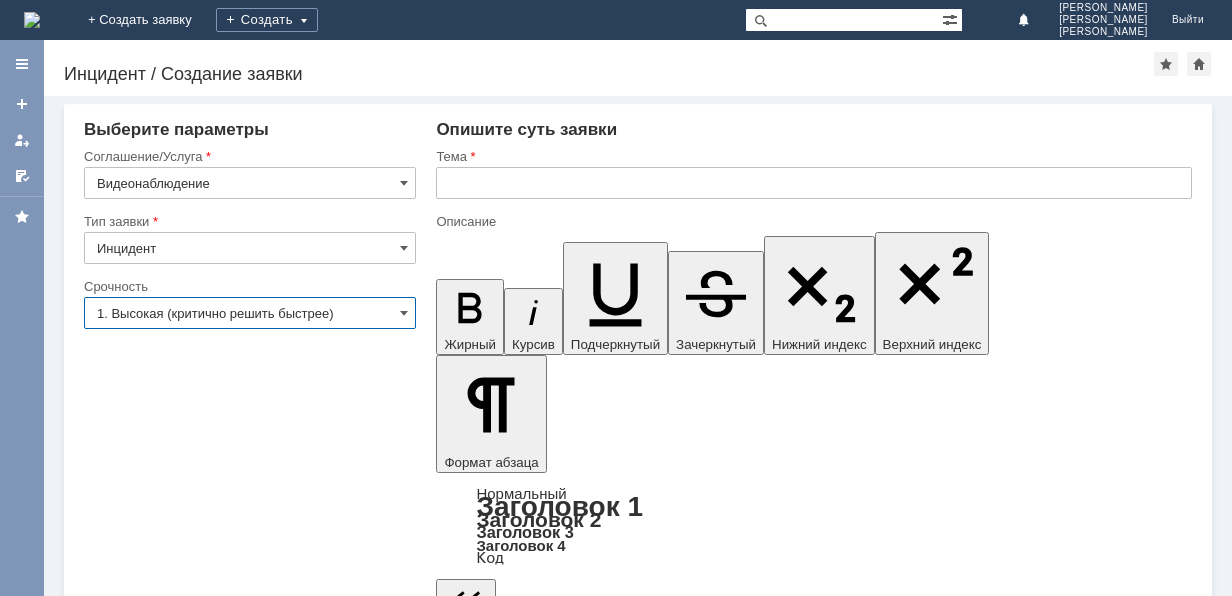 type on "1. Высокая (критично решить быстрее)" 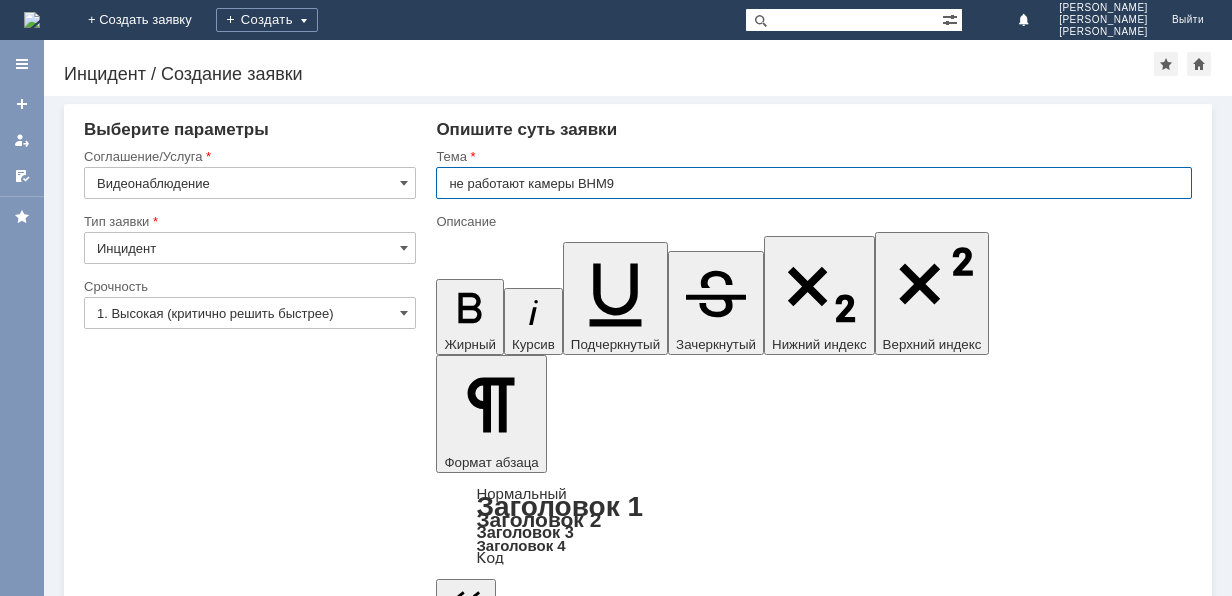 type on "не работают камеры ВНМ9" 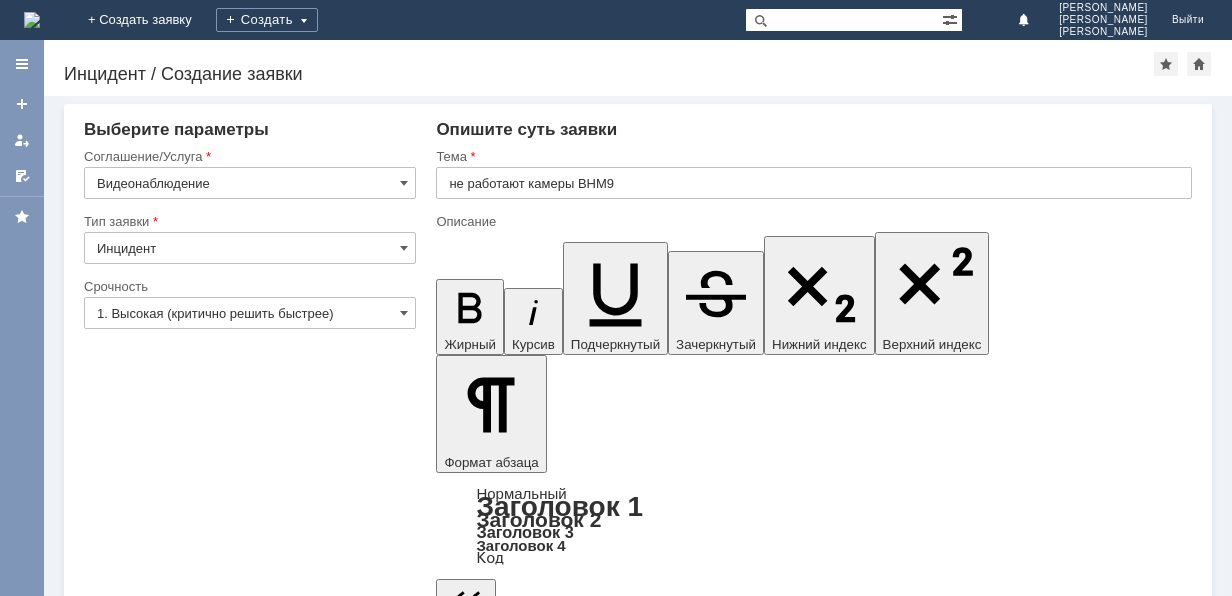 type 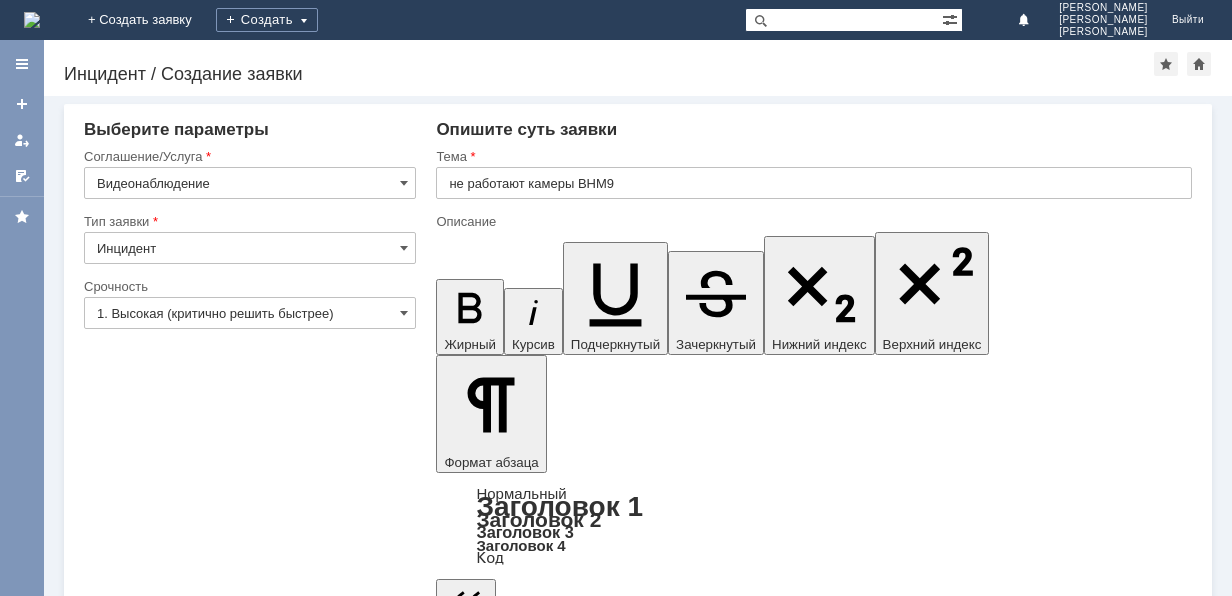 click on "Сохранить" at bounding box center (144, 5314) 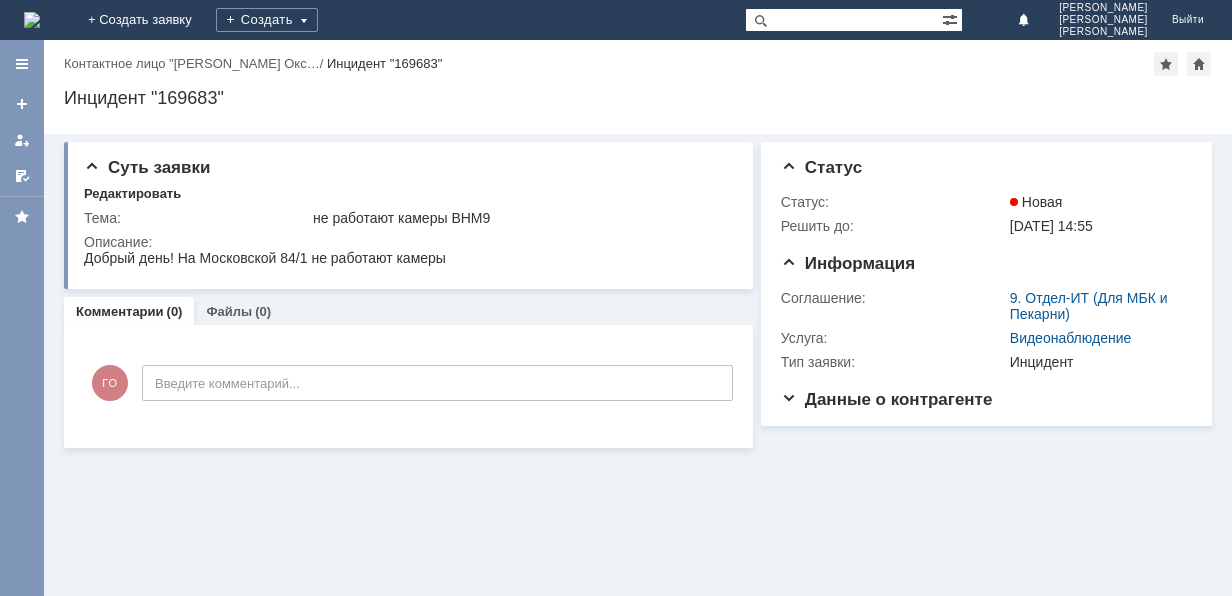 scroll, scrollTop: 0, scrollLeft: 0, axis: both 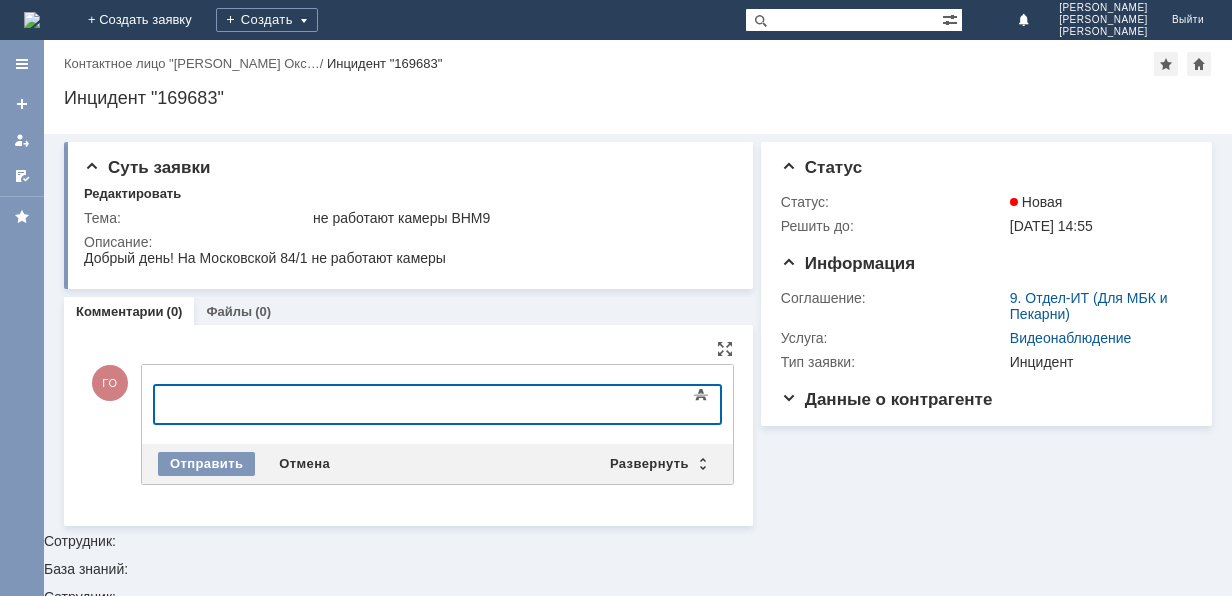 type 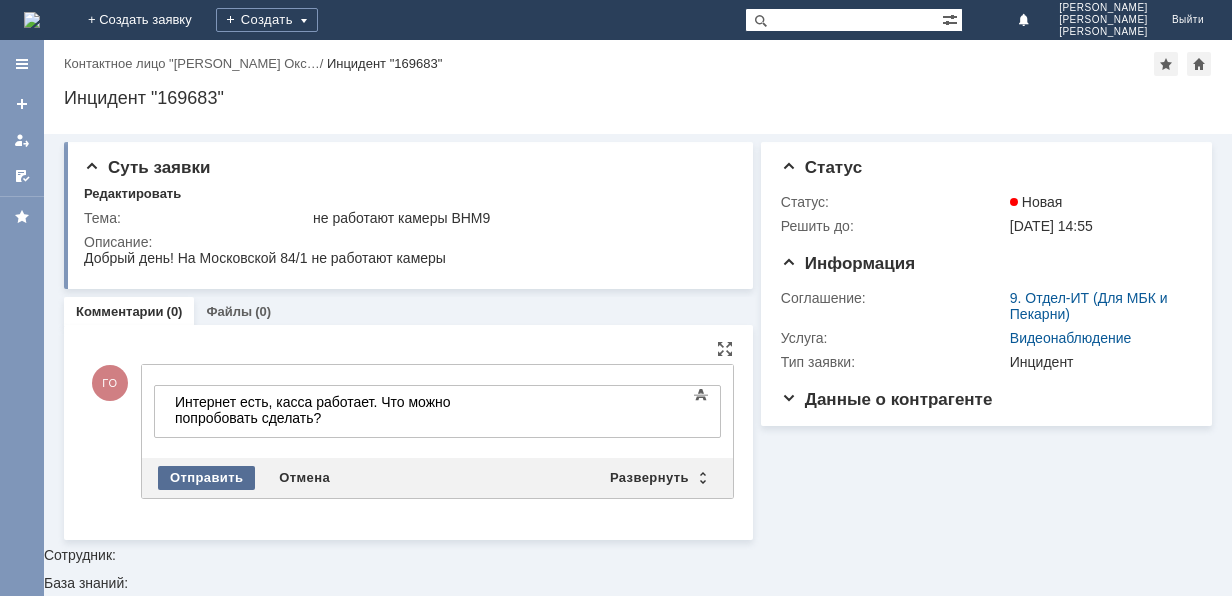 click on "Отправить" at bounding box center (206, 478) 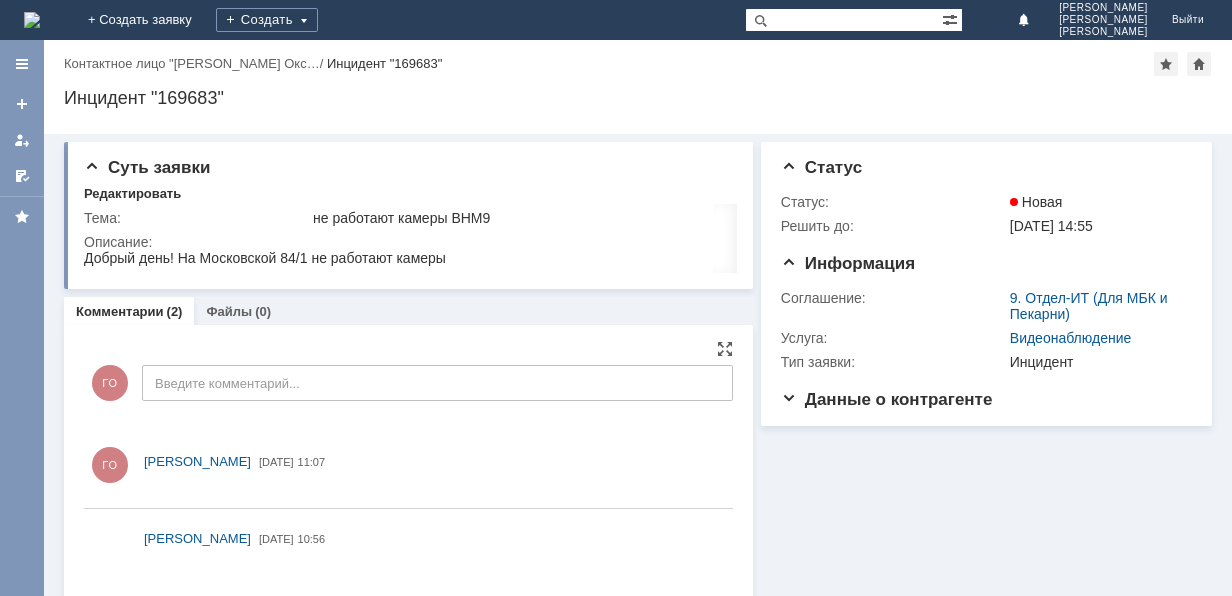 scroll, scrollTop: 0, scrollLeft: 0, axis: both 